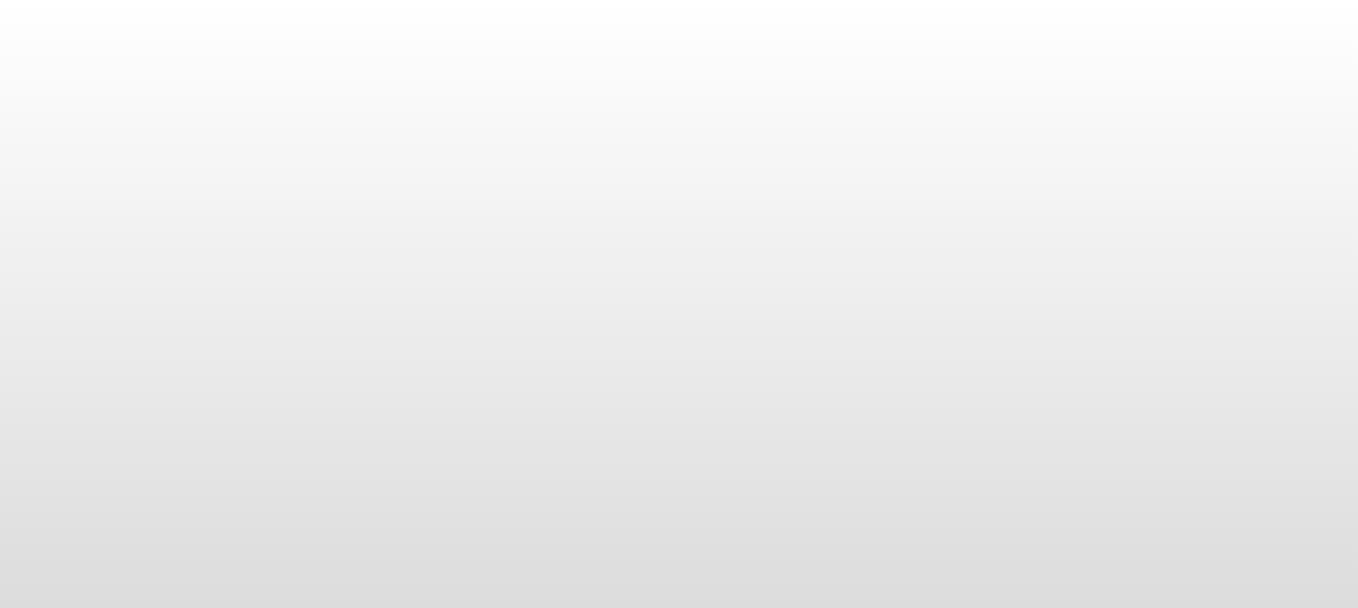 scroll, scrollTop: 0, scrollLeft: 0, axis: both 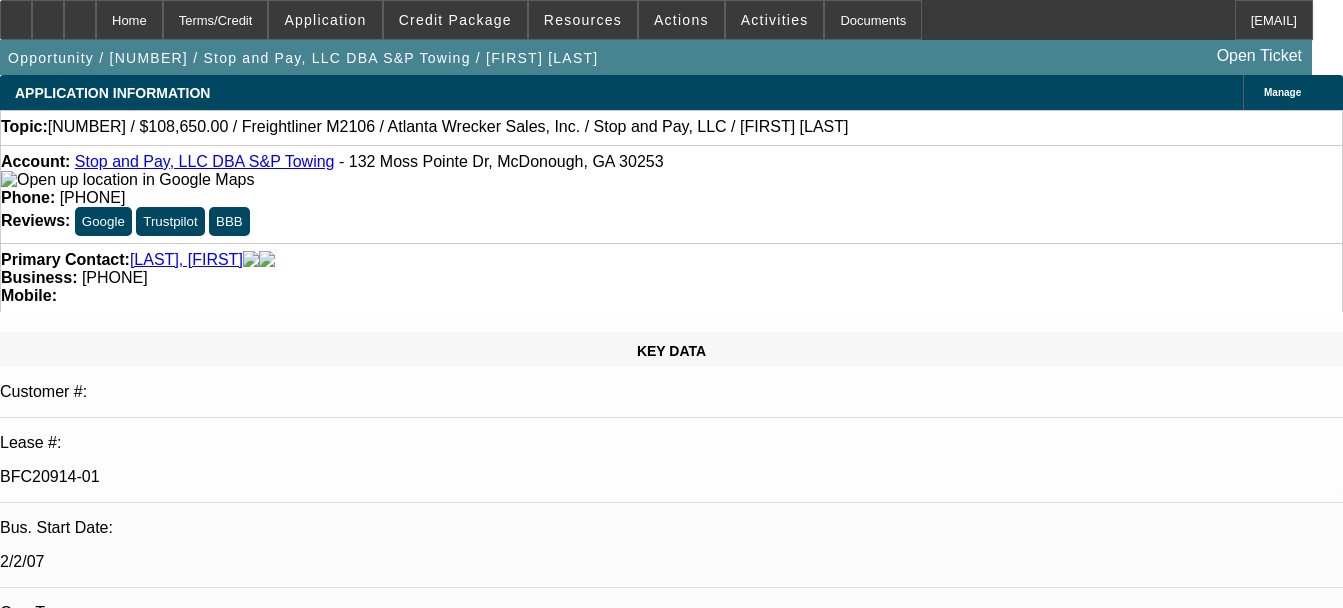 select on "0" 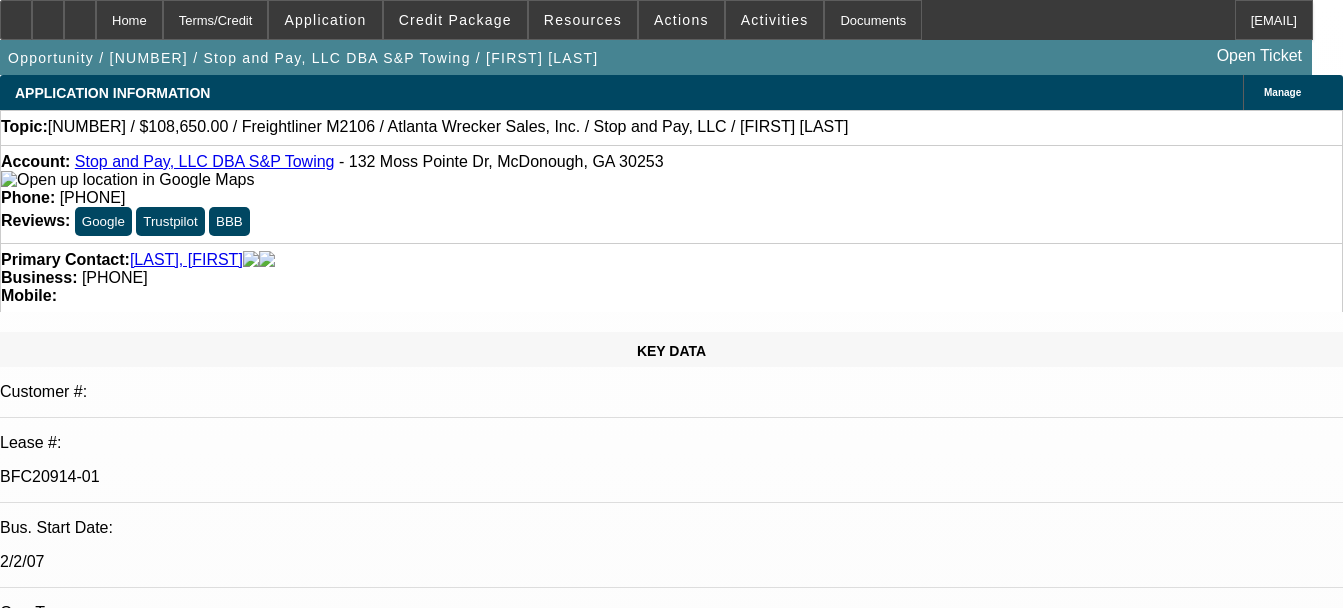 select on "1" 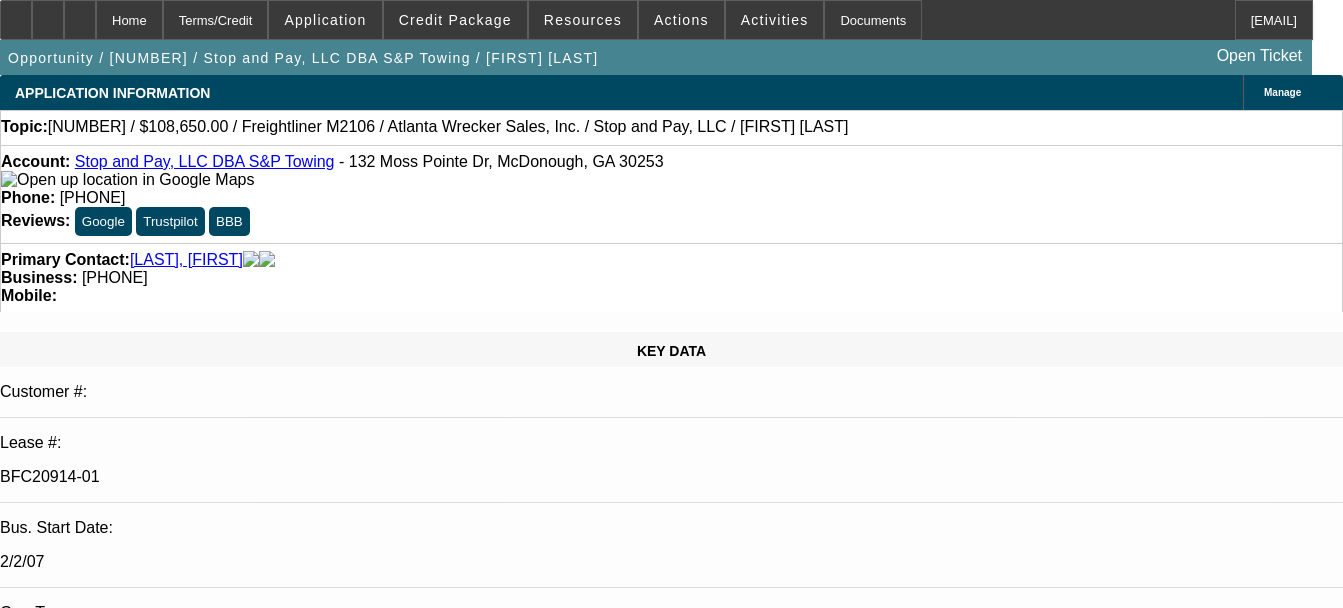click on "Stop and Pay, LLC DBA S&P Towing" at bounding box center [205, 161] 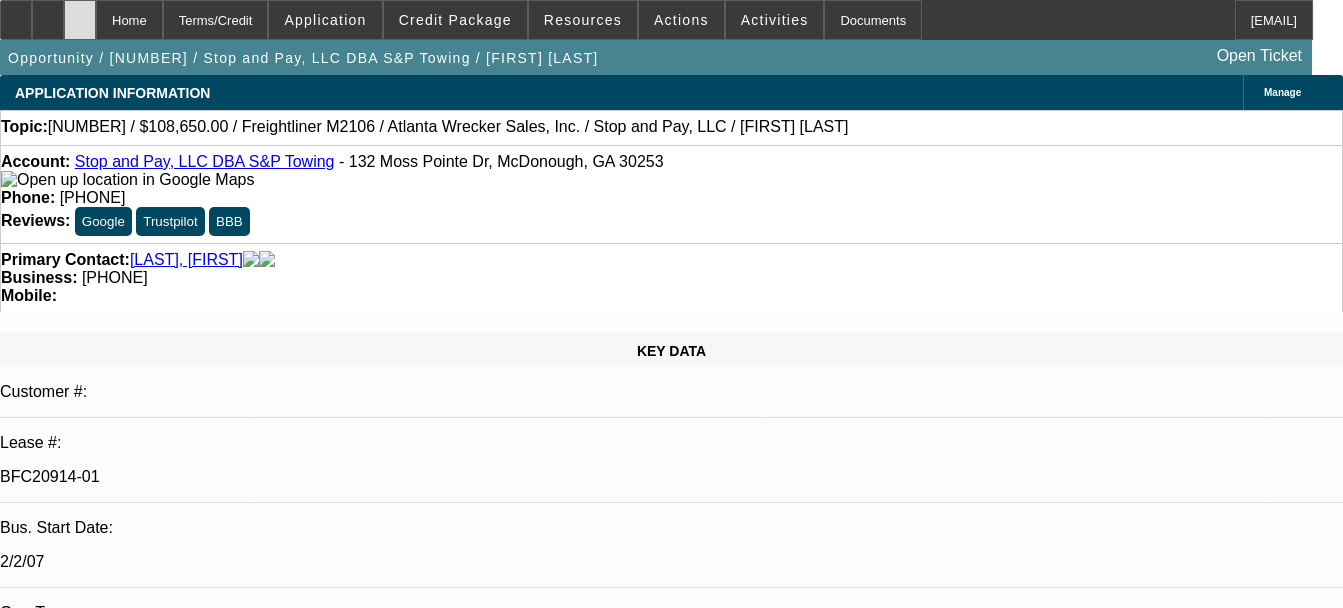 click at bounding box center [80, 20] 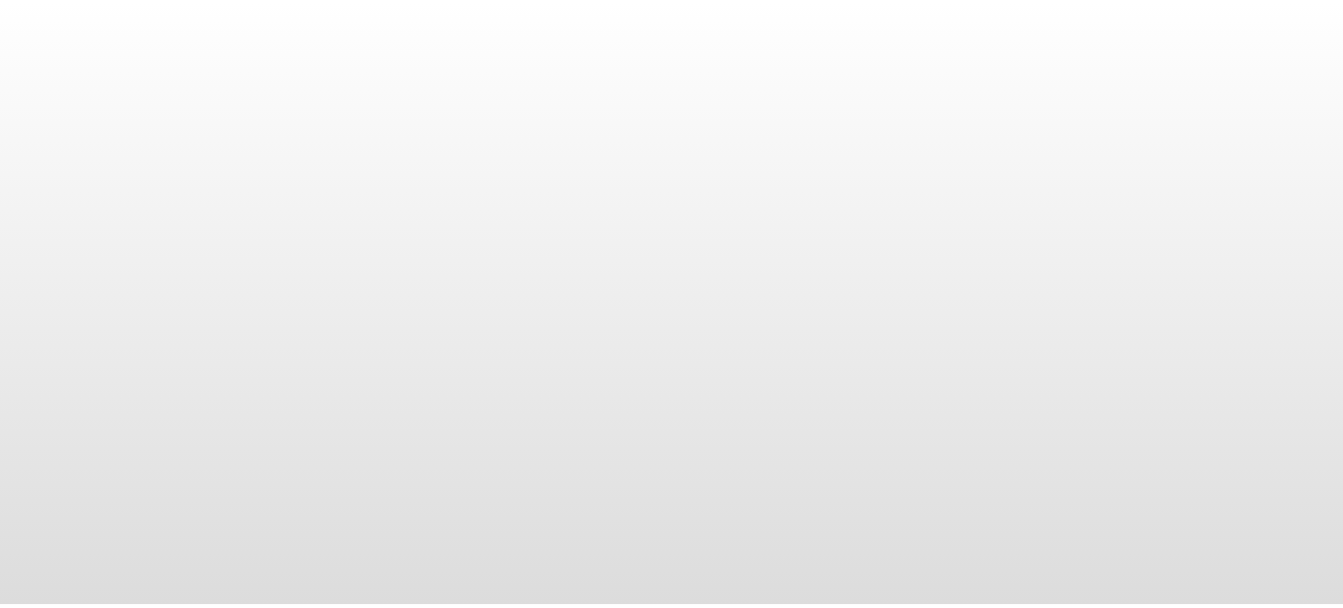 scroll, scrollTop: 0, scrollLeft: 0, axis: both 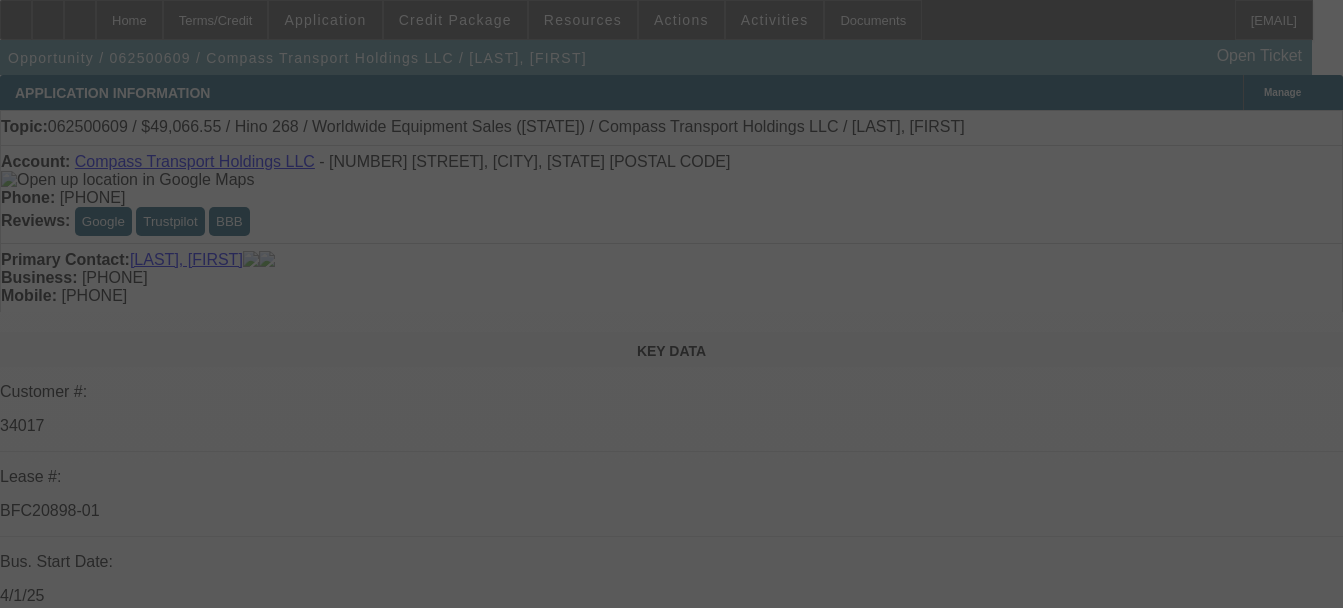 select on "0" 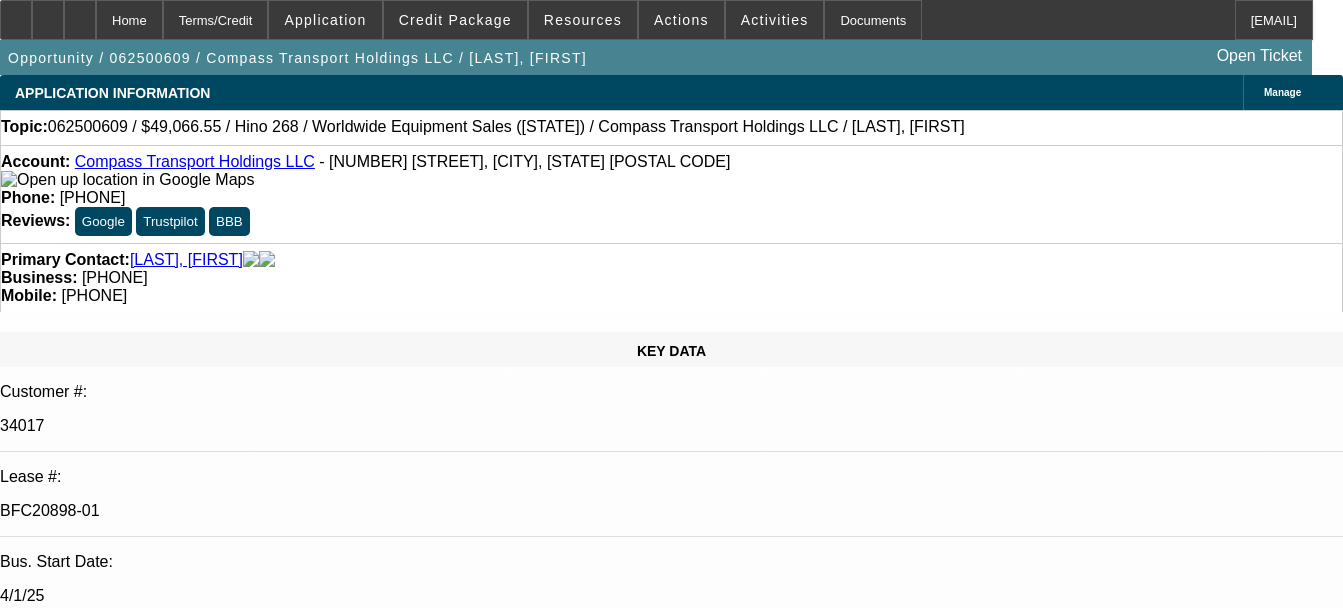 select on "1" 